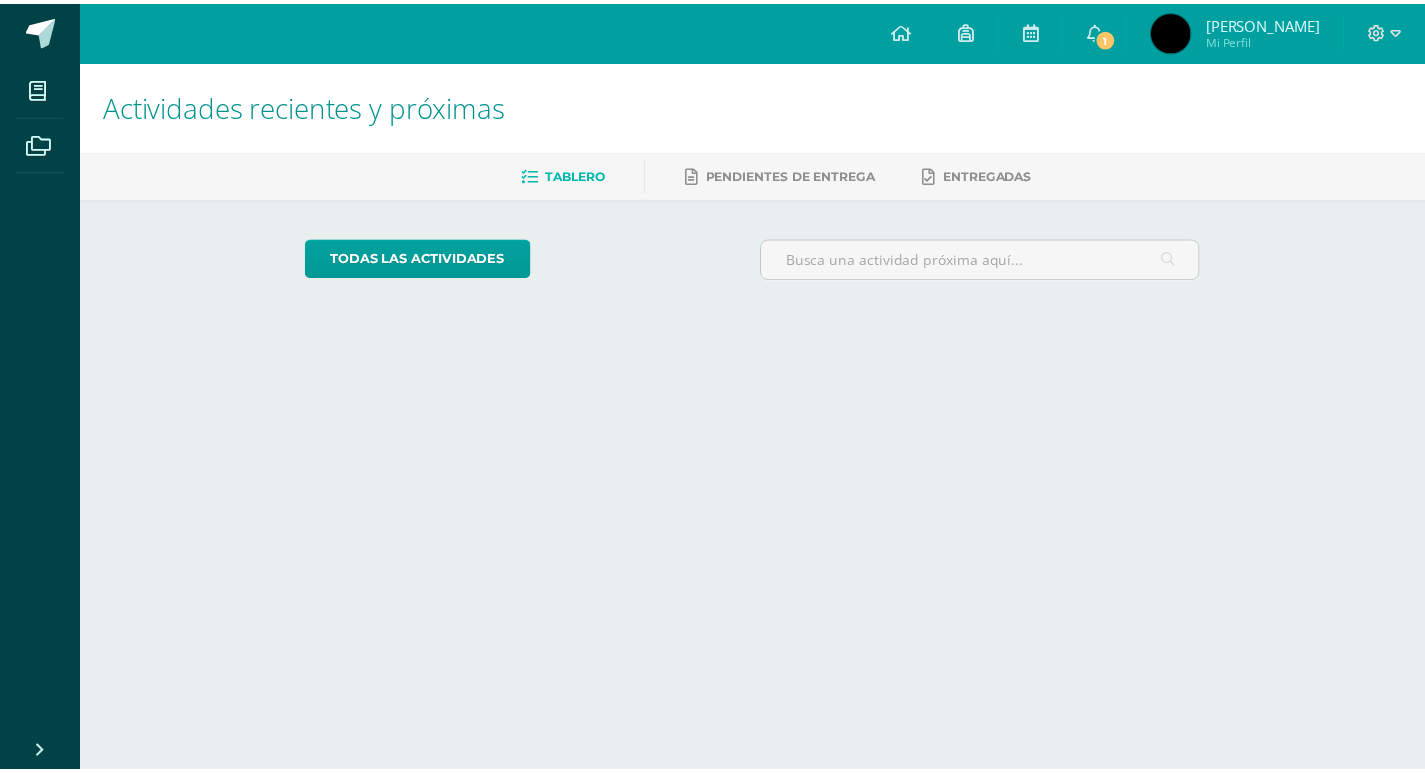 scroll, scrollTop: 0, scrollLeft: 0, axis: both 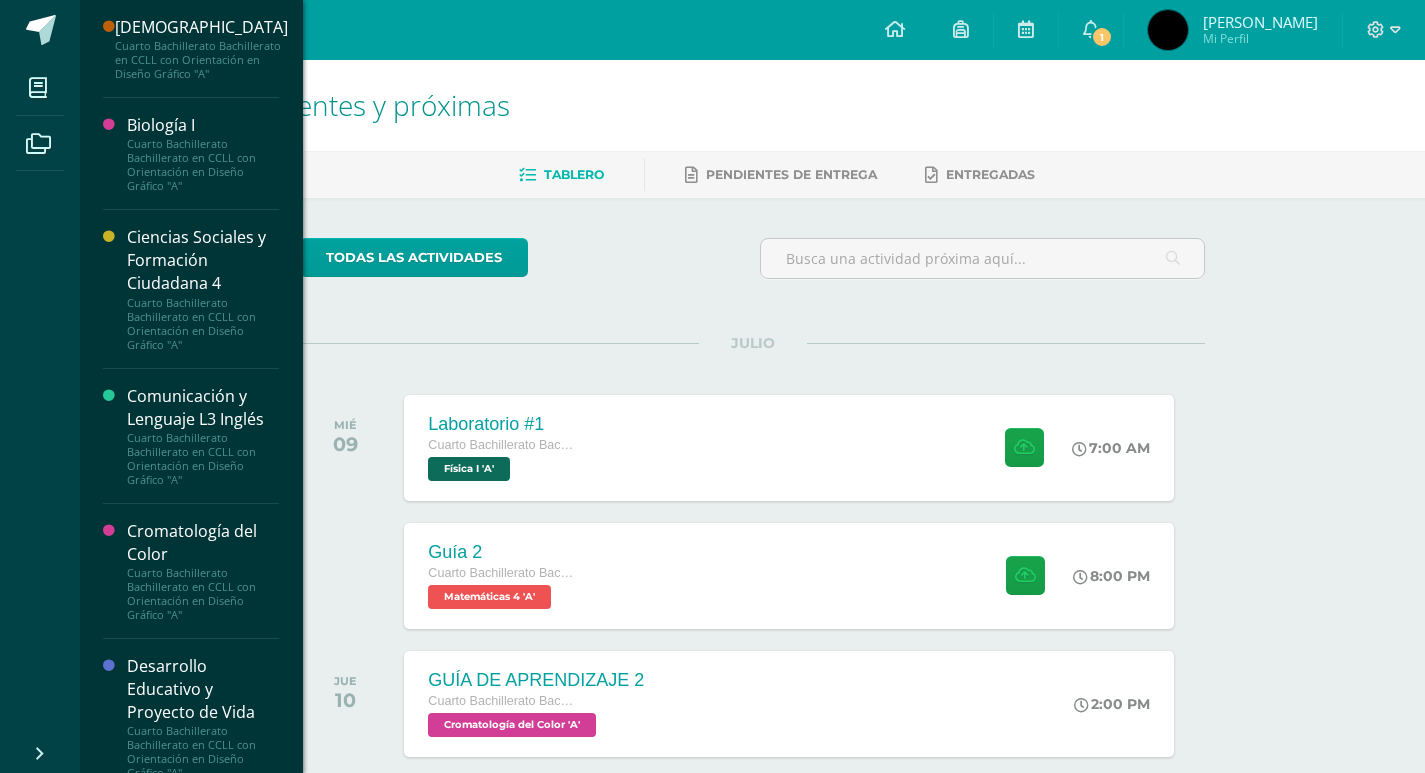 click on "Biología I" at bounding box center [203, 125] 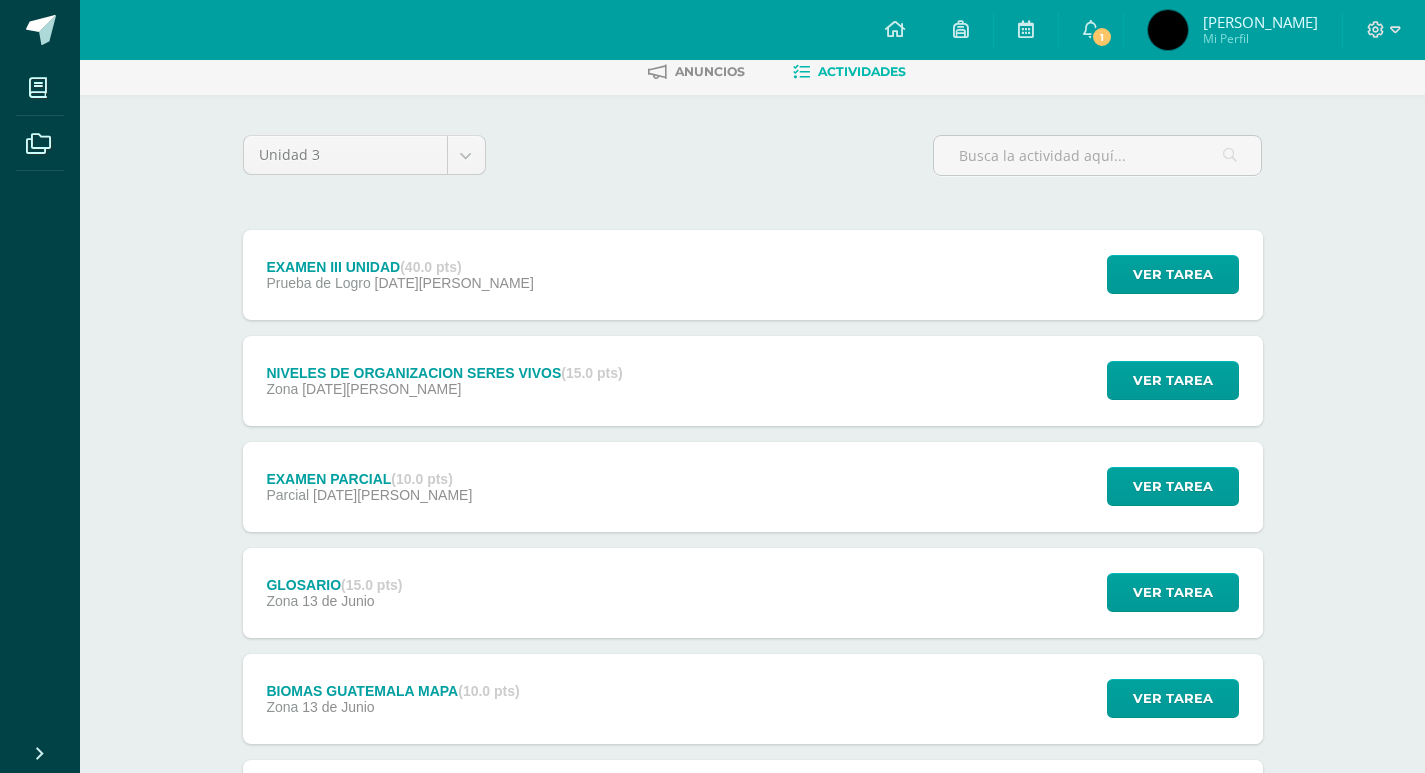 scroll, scrollTop: 200, scrollLeft: 0, axis: vertical 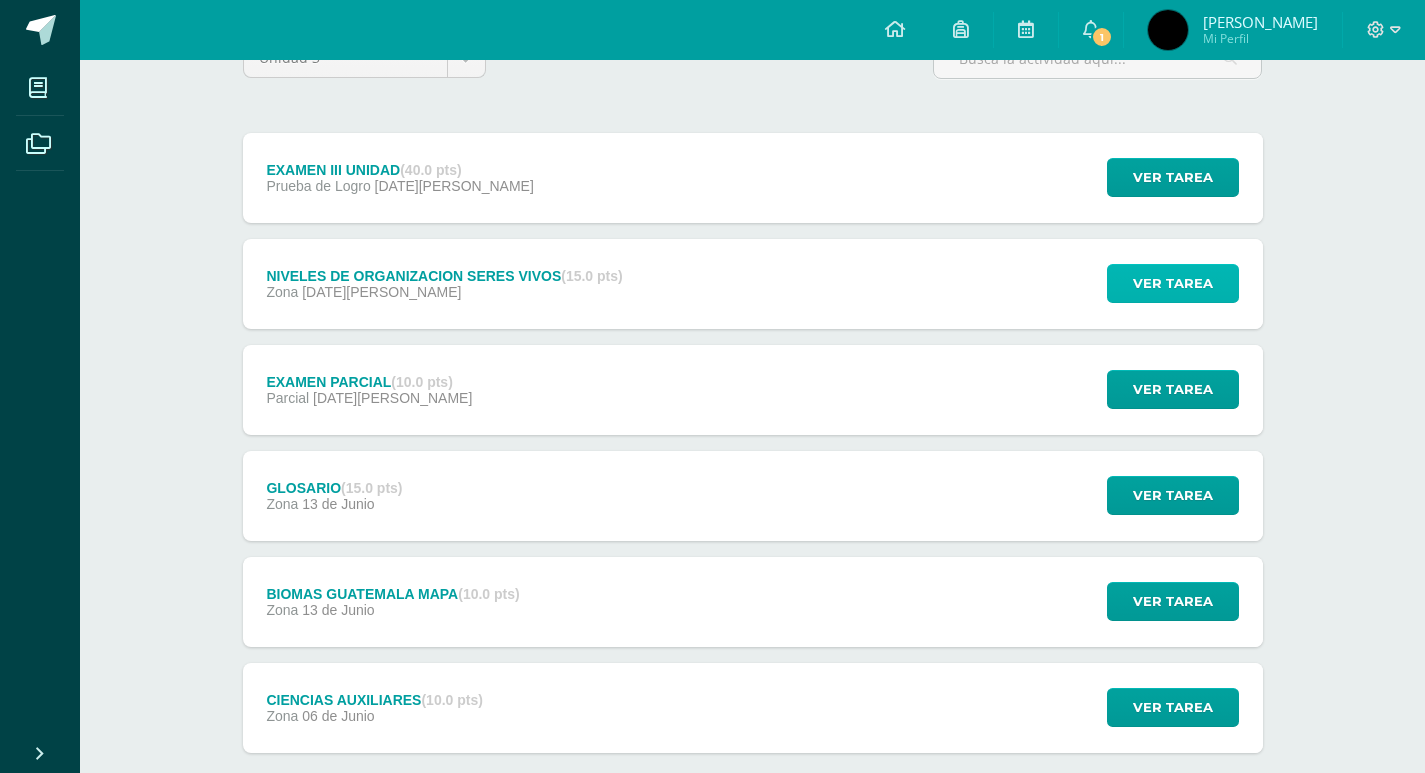 click on "Ver tarea" at bounding box center (1173, 283) 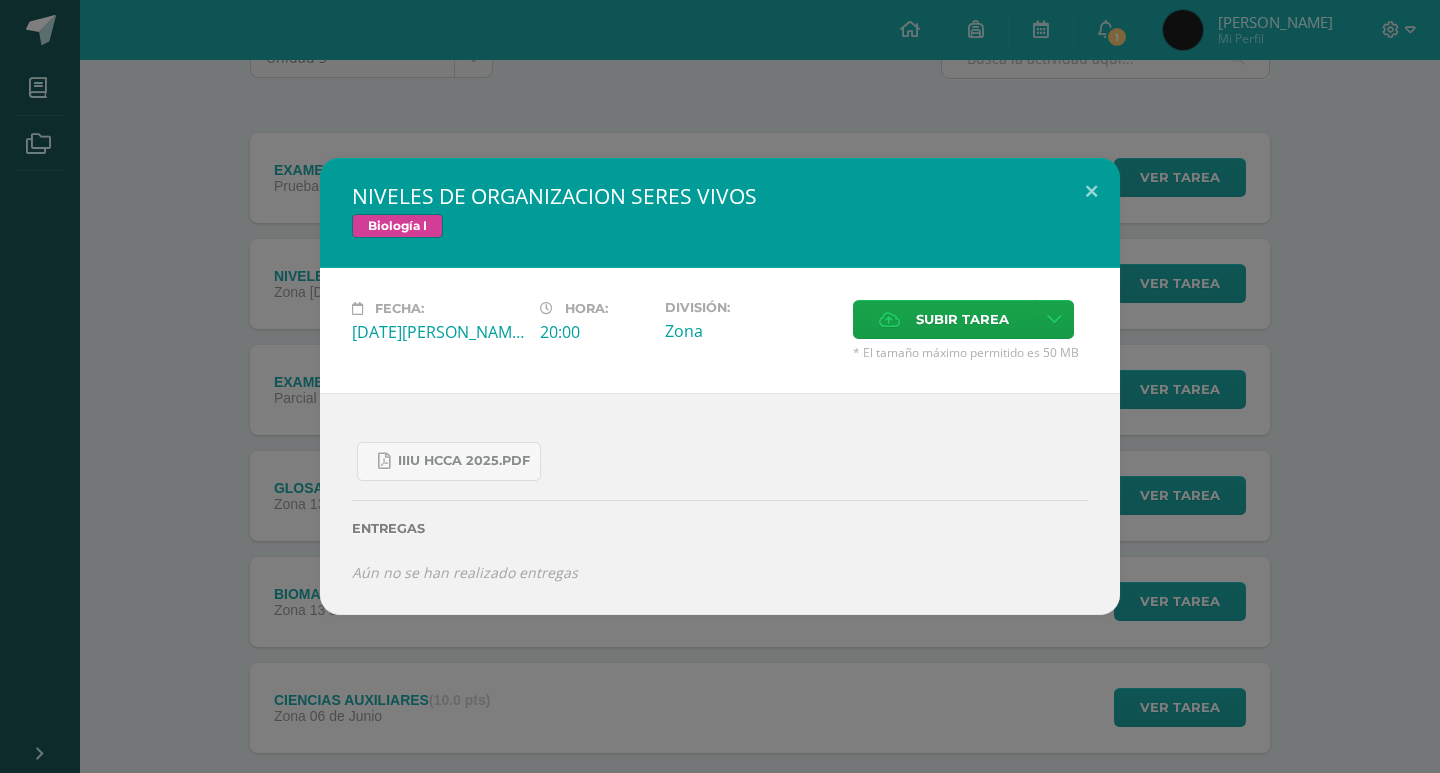 click on "NIVELES DE ORGANIZACION SERES VIVOS
Biología I
Fecha:
Miércoles 18 de Junio
Hora:
20:00
División:" at bounding box center [720, 386] 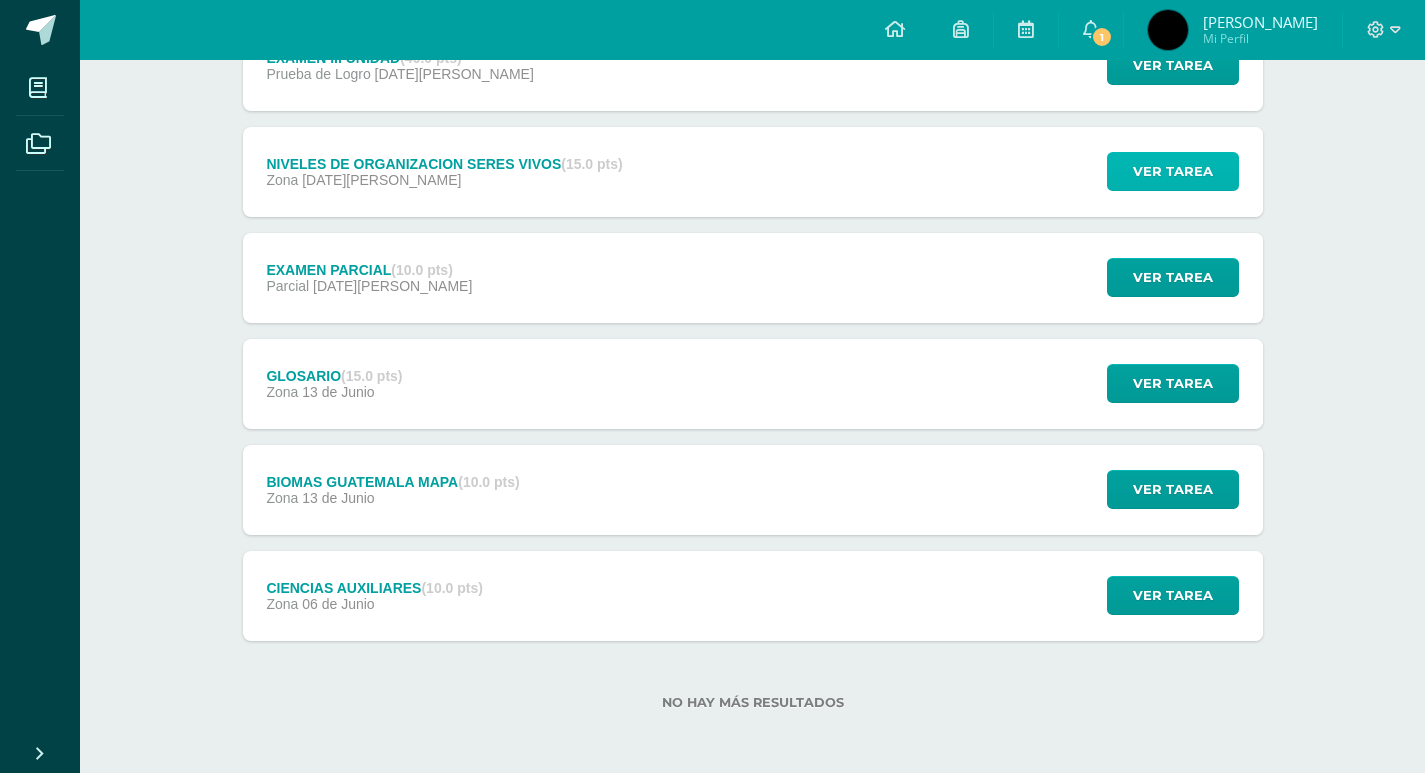 scroll, scrollTop: 313, scrollLeft: 0, axis: vertical 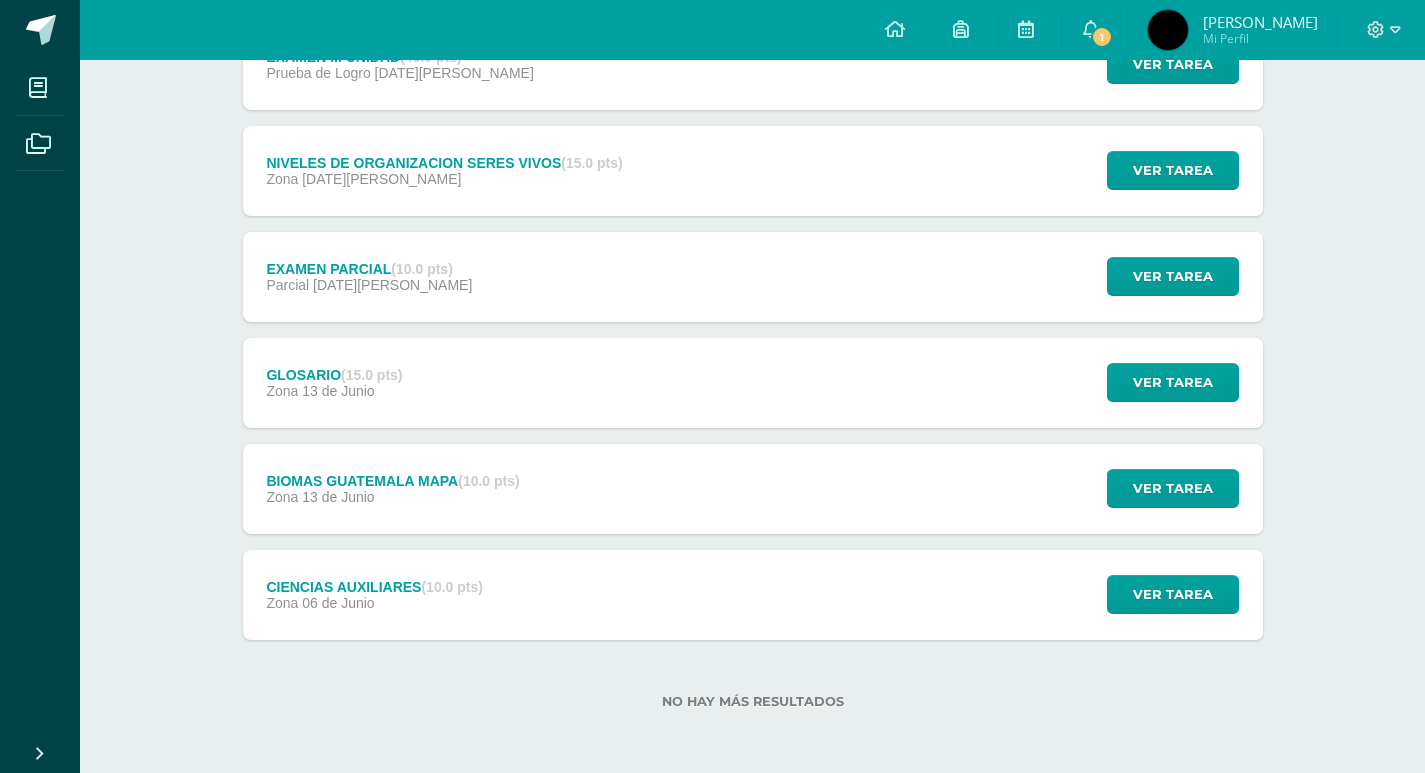 click on "Mi Perfil" at bounding box center (1260, 38) 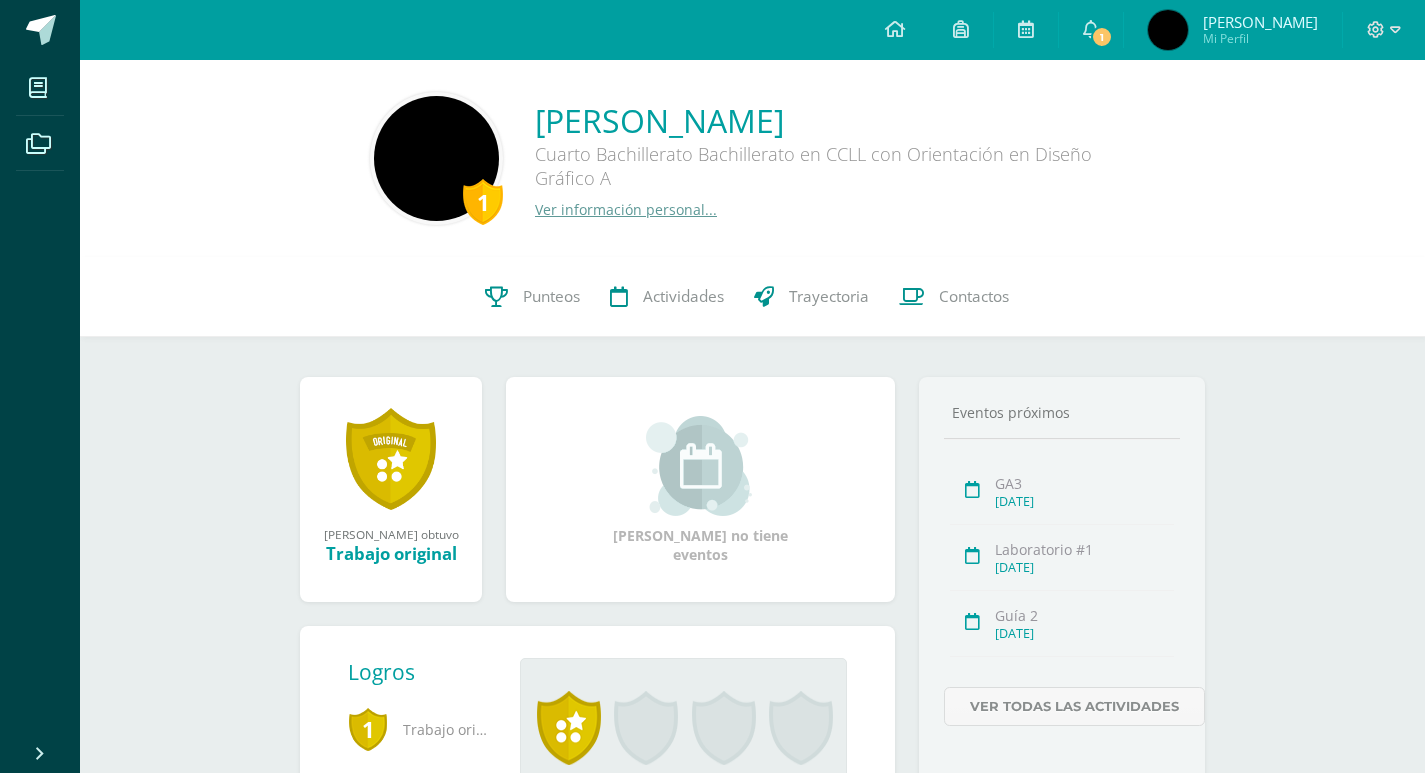 scroll, scrollTop: 0, scrollLeft: 0, axis: both 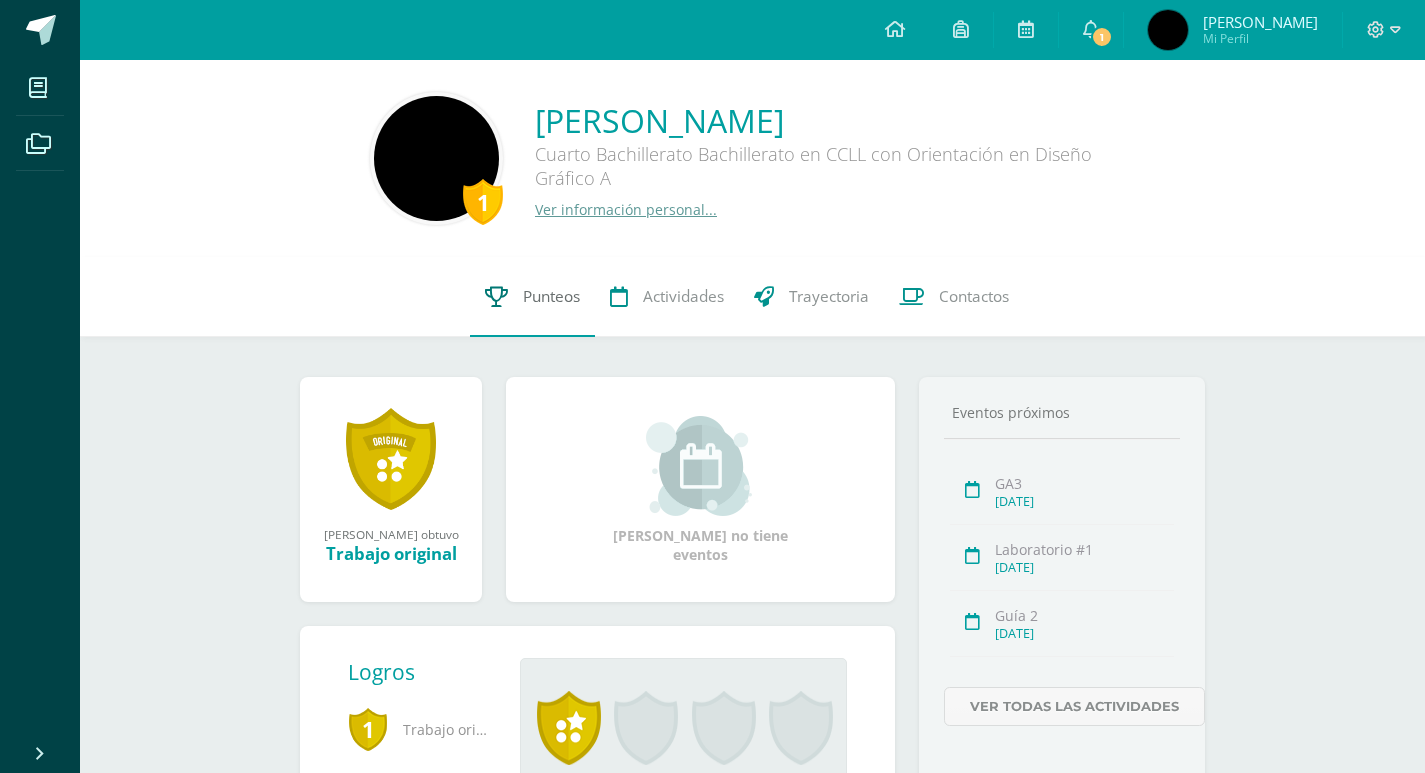 click on "Punteos" at bounding box center (551, 296) 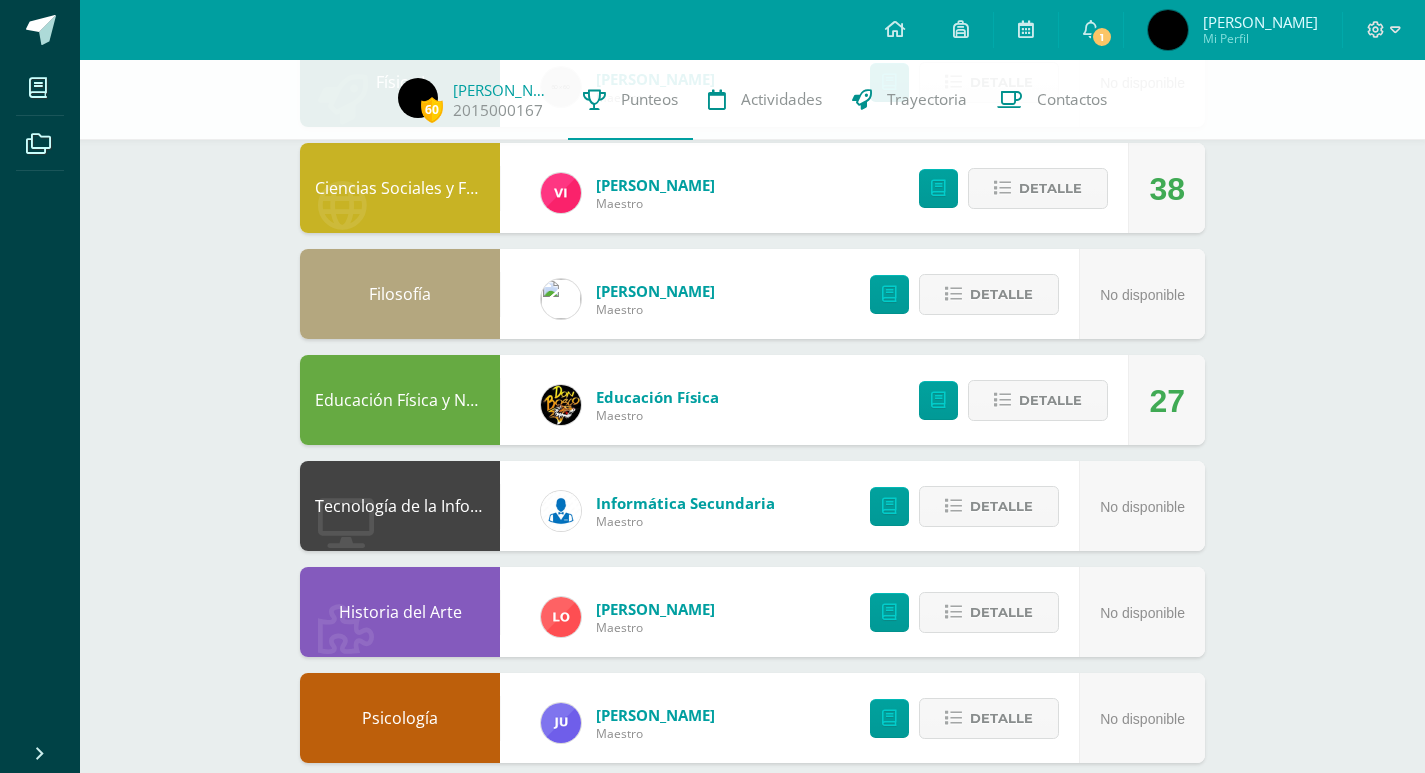 scroll, scrollTop: 600, scrollLeft: 0, axis: vertical 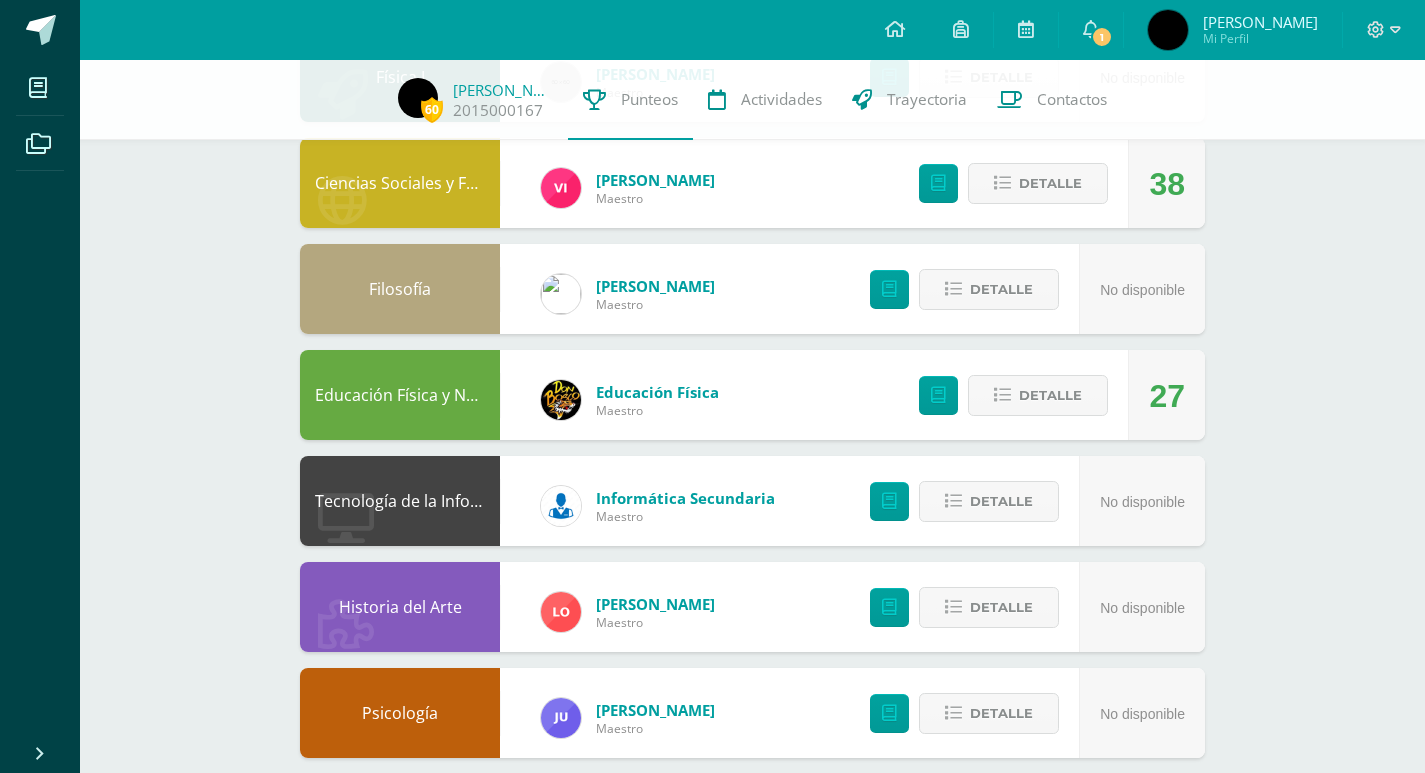 click on "Detalle" at bounding box center [959, 289] 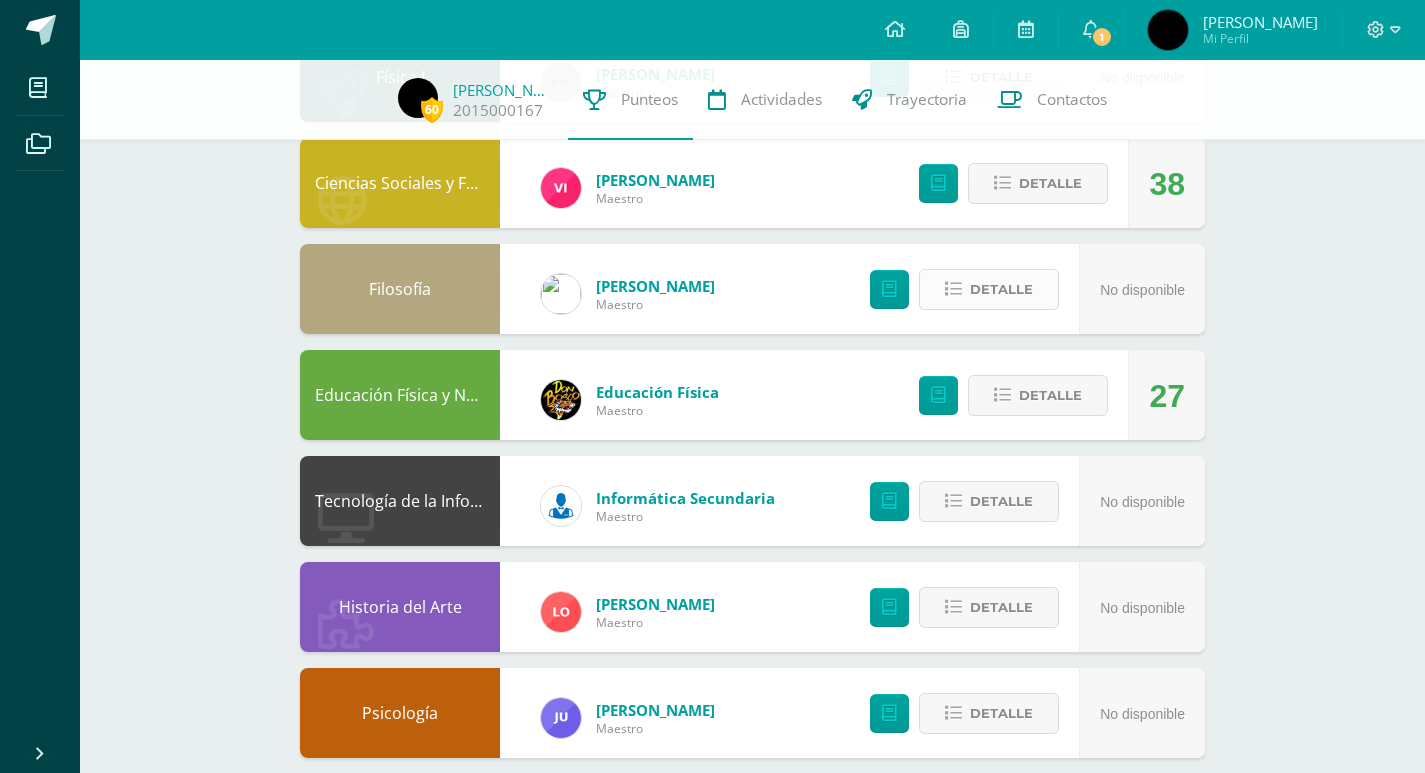 click on "Detalle" at bounding box center [989, 289] 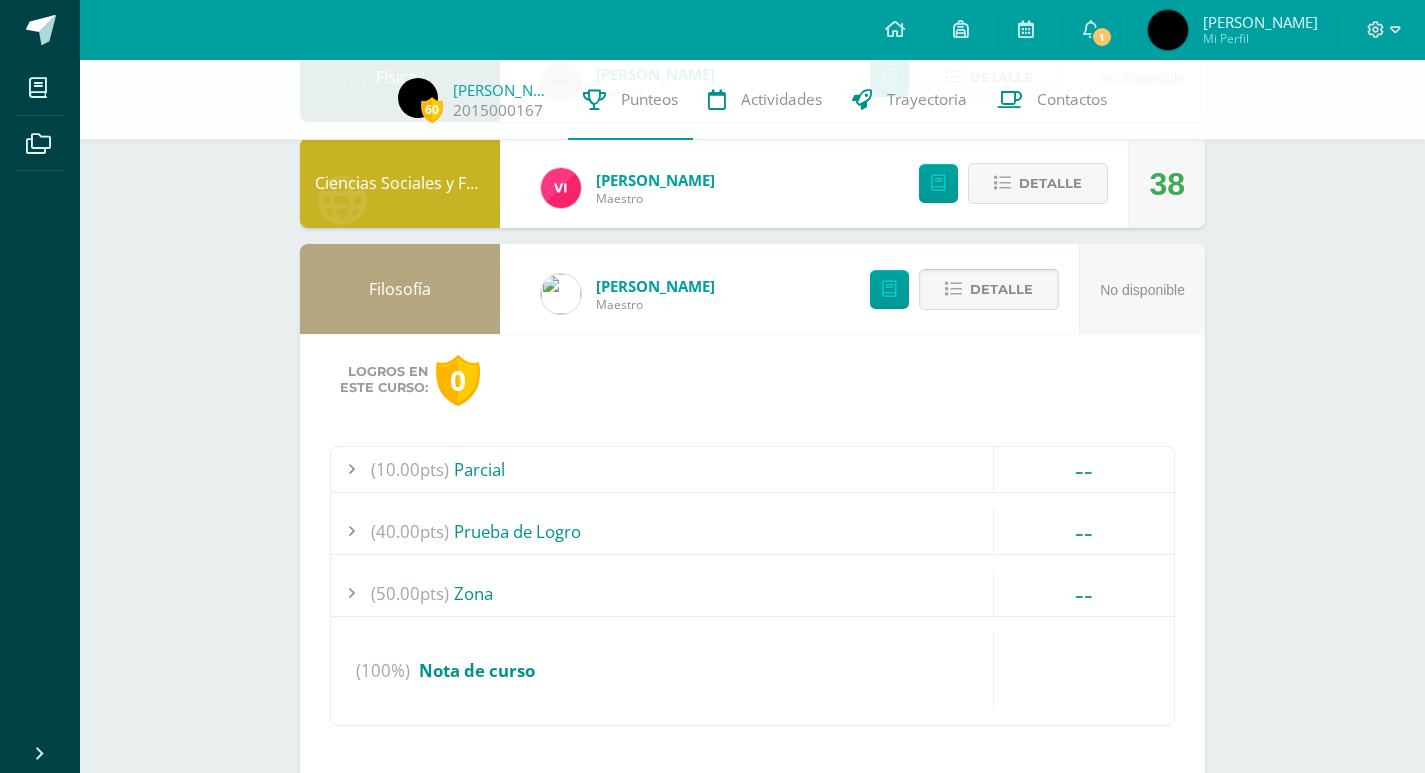 click on "Detalle" at bounding box center [989, 289] 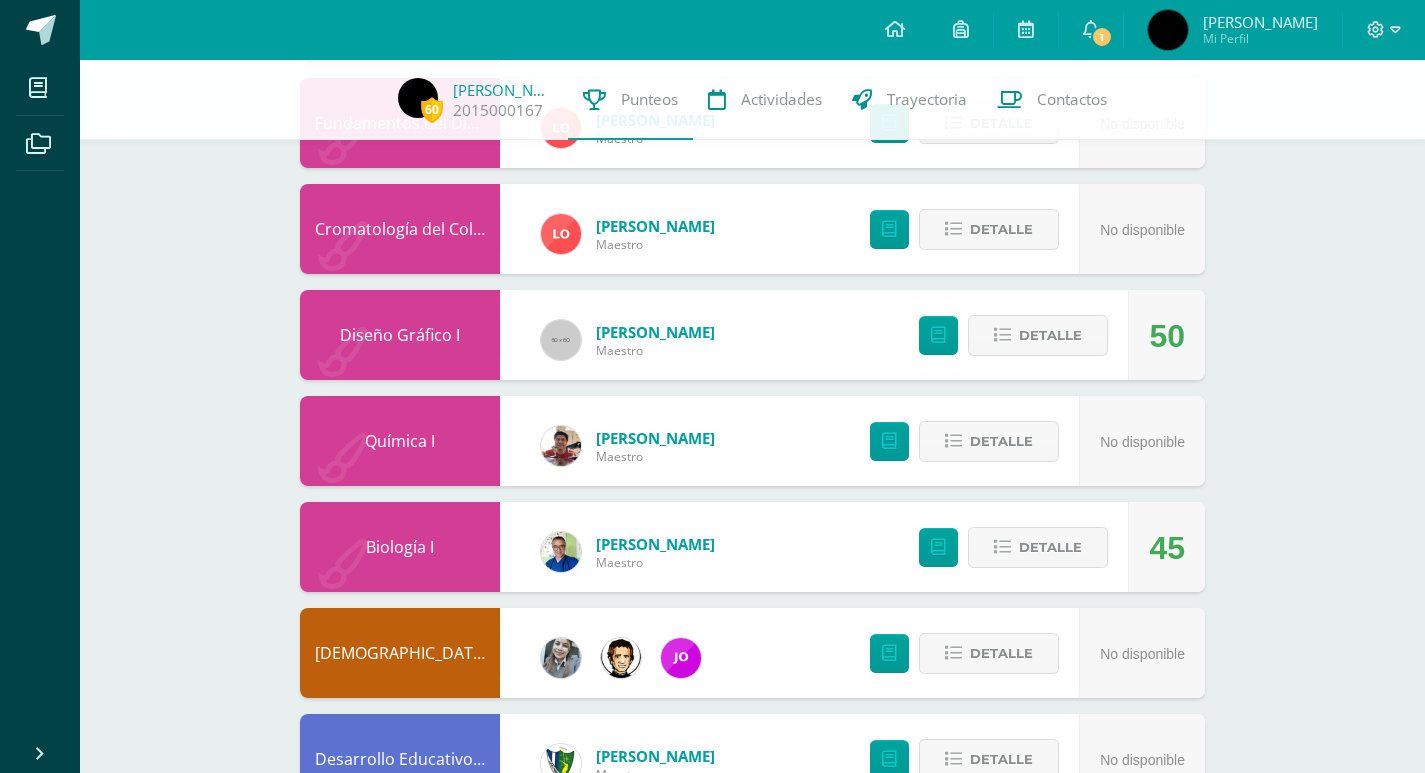 scroll, scrollTop: 1400, scrollLeft: 0, axis: vertical 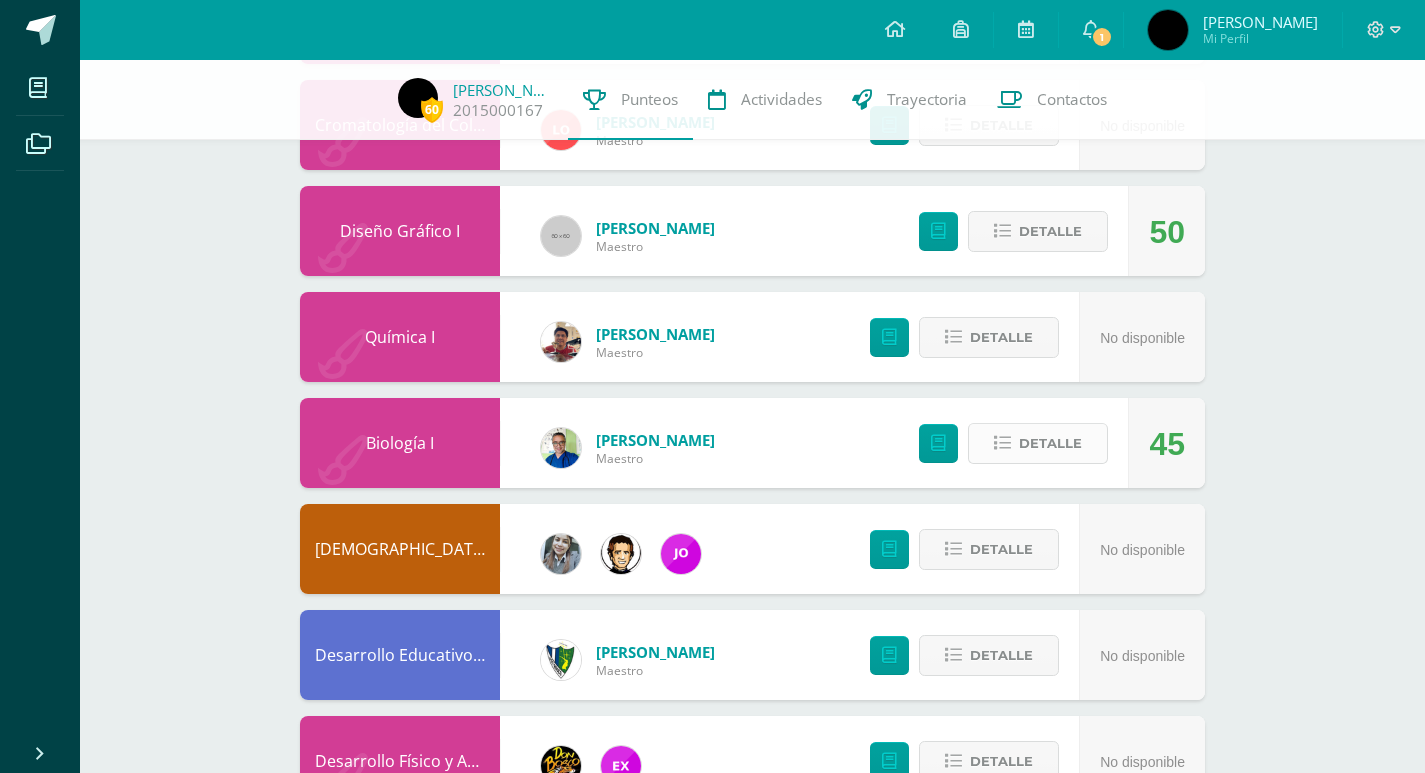 click on "Detalle" at bounding box center [1038, 443] 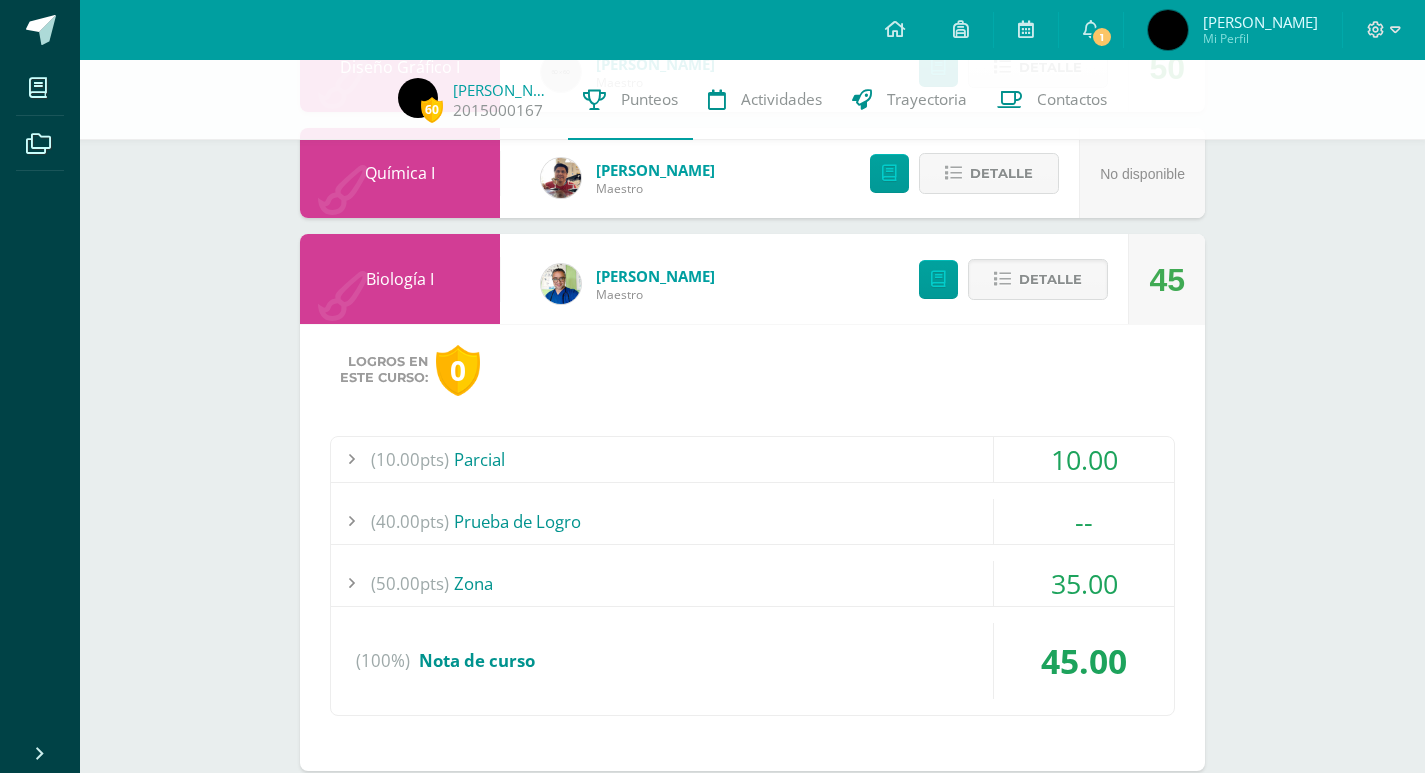 scroll, scrollTop: 1600, scrollLeft: 0, axis: vertical 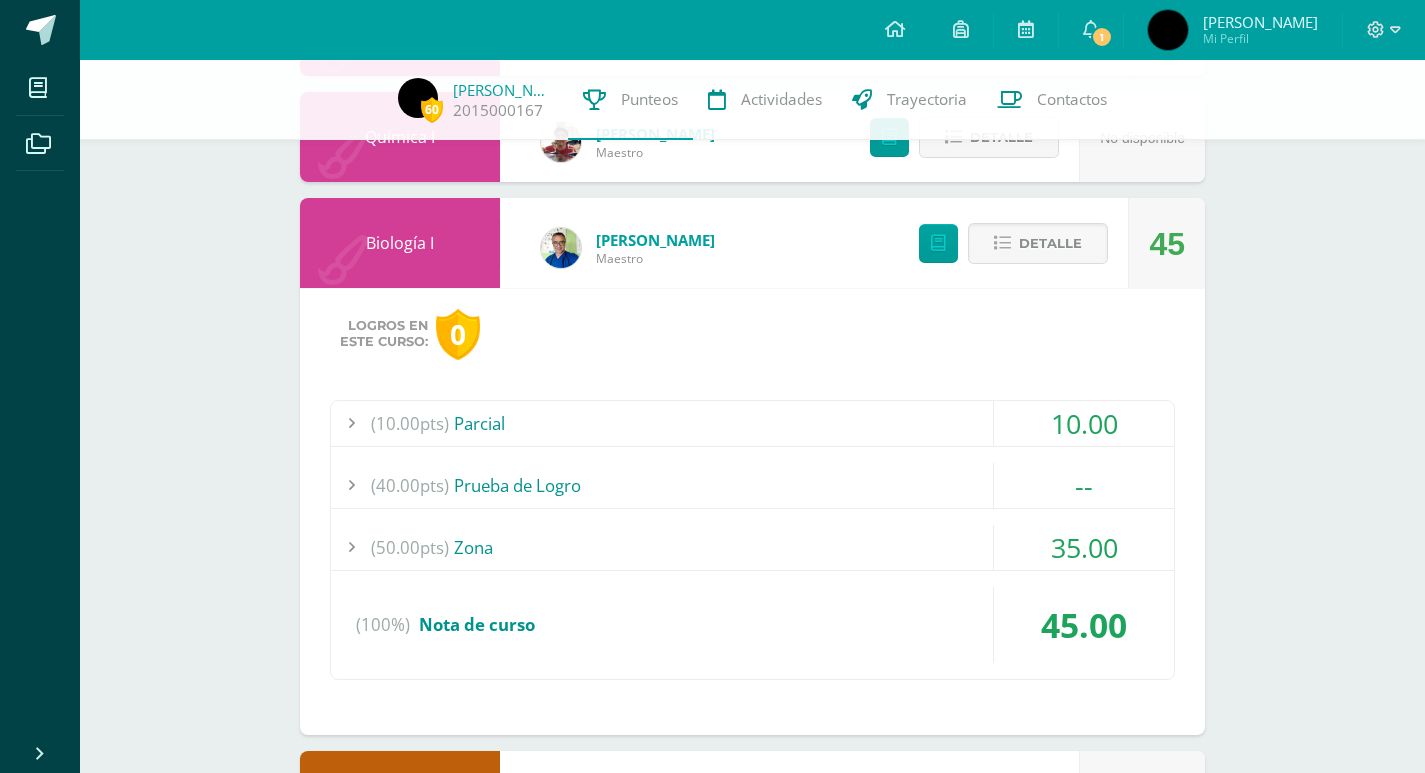 click on "(10.00pts)
Parcial" at bounding box center (752, 423) 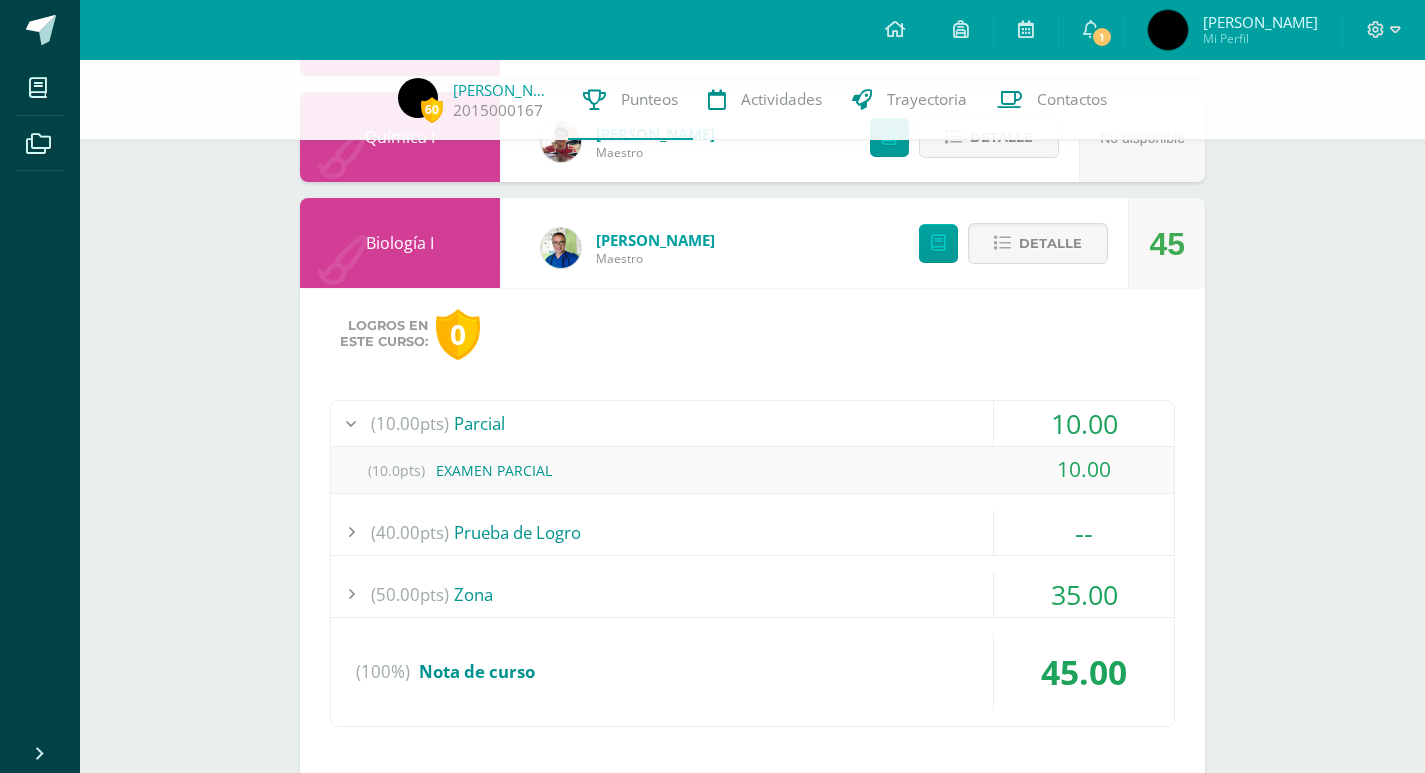 click on "(10.00pts)
Parcial" at bounding box center (752, 423) 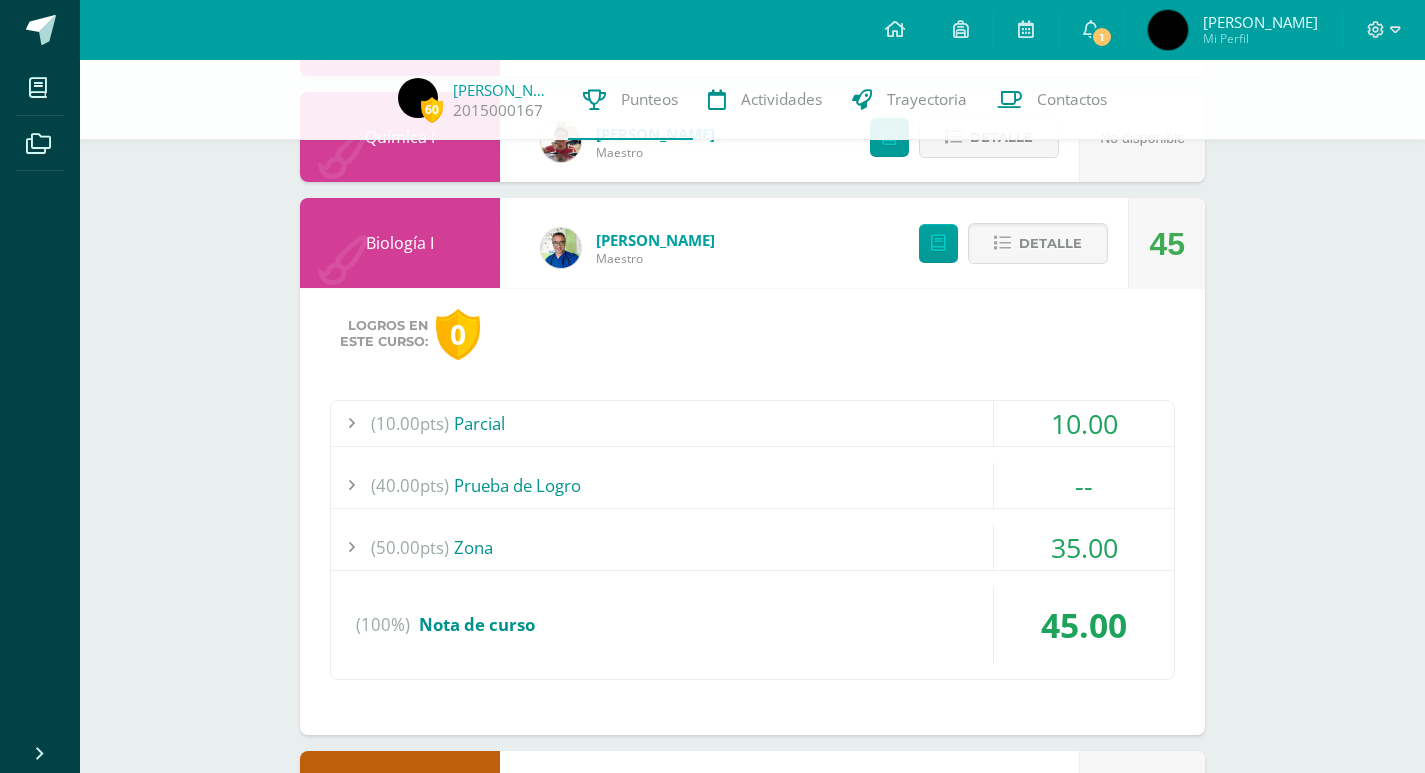 click on "(50.00pts)
Zona" at bounding box center (752, 547) 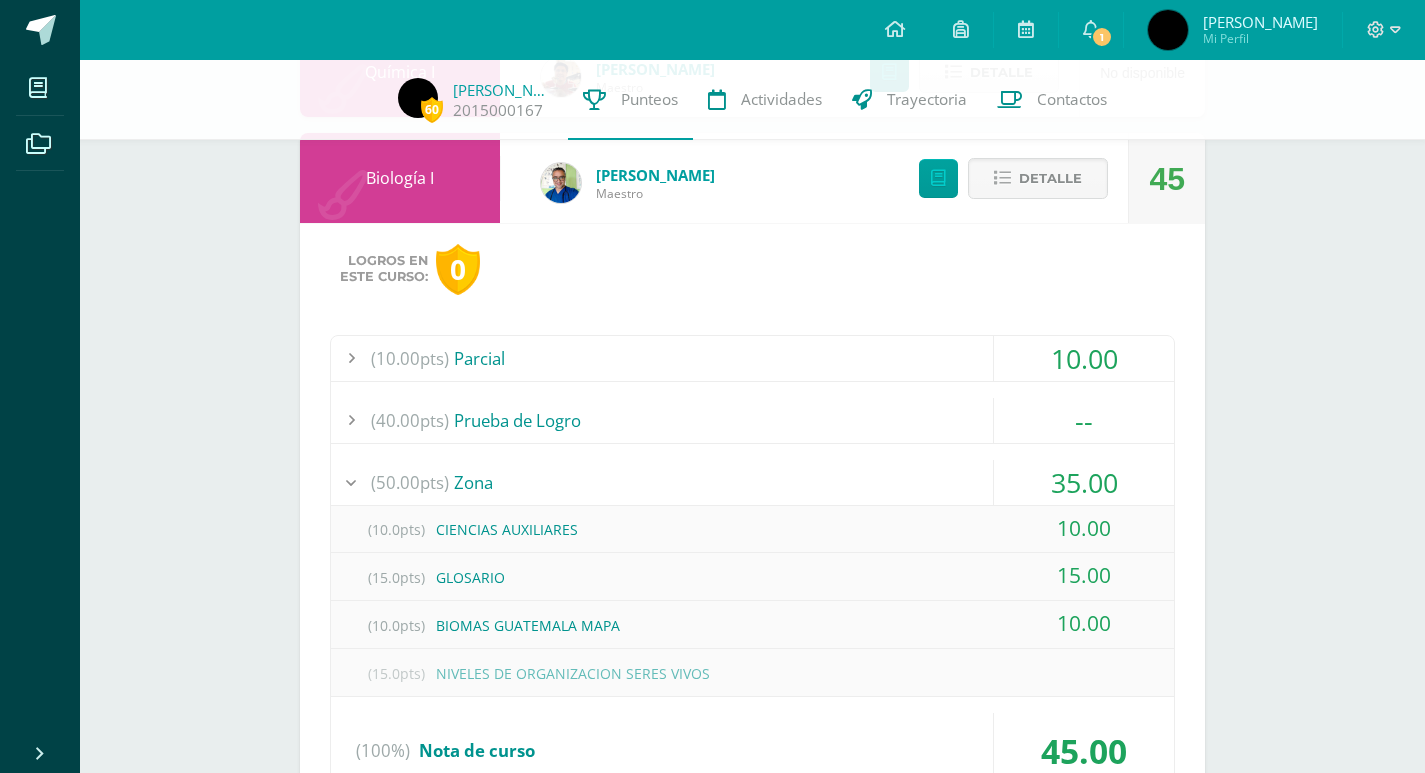 scroll, scrollTop: 1700, scrollLeft: 0, axis: vertical 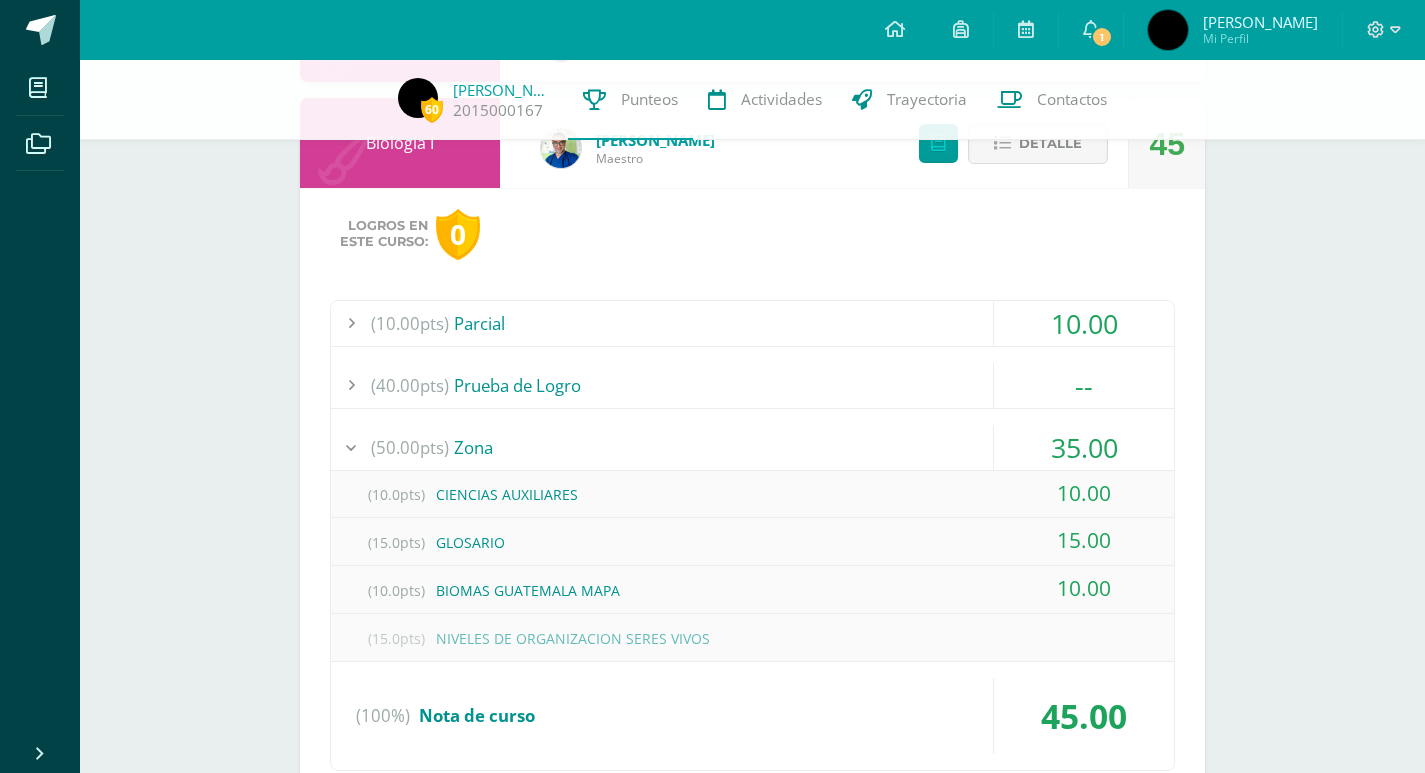 click on "60
Santiago Sánchez
2015000167
Punteos Actividades Trayectoria Contactos  Pendiente
Unidad 3                             Unidad 1 Unidad 2 Unidad 3 Unidad 4
La unidad aún no ha finalizado
Descargar boleta
Lengua y Literatura 4
Yadira Mayen Maestro
20
Detalle
Comunicación y Lenguaje L3 Inglés
Inglés Secundaria Maestro
10
Detalle
Matemáticas 4
Omar Cuevas Maestro
27
Detalle Cristian Castañeda Maestro No disponible Detalle Vivian  Maestro Detalle Celso Osorio" at bounding box center (752, -69) 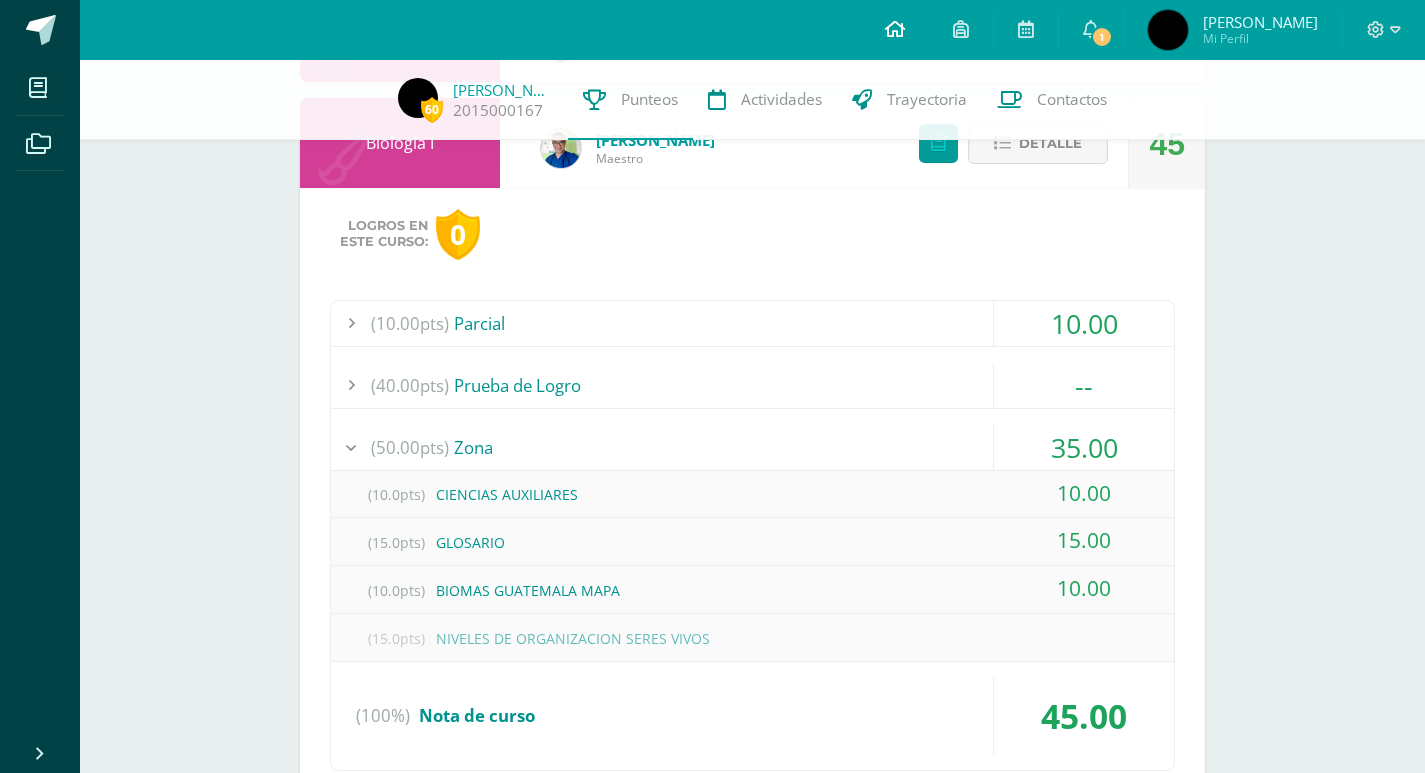 click at bounding box center [895, 29] 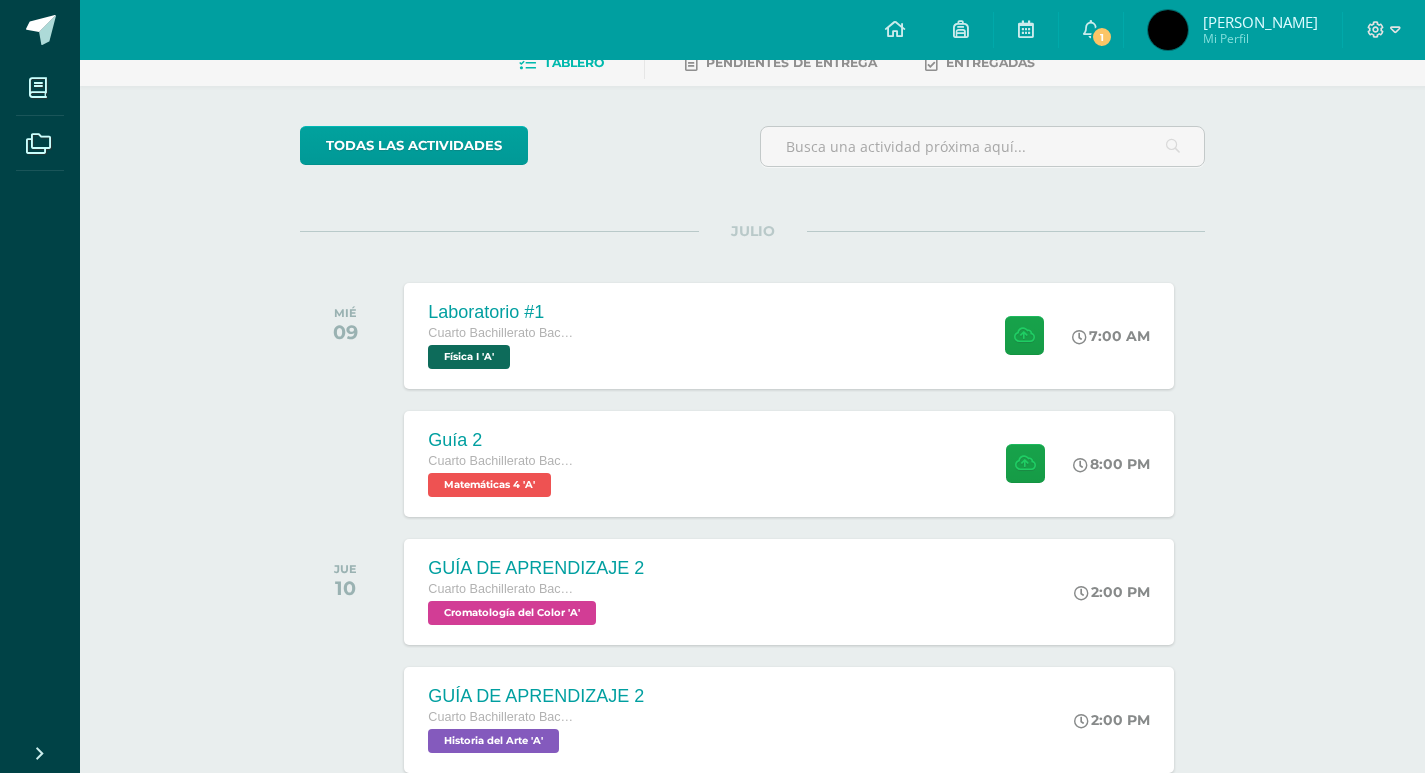 scroll, scrollTop: 0, scrollLeft: 0, axis: both 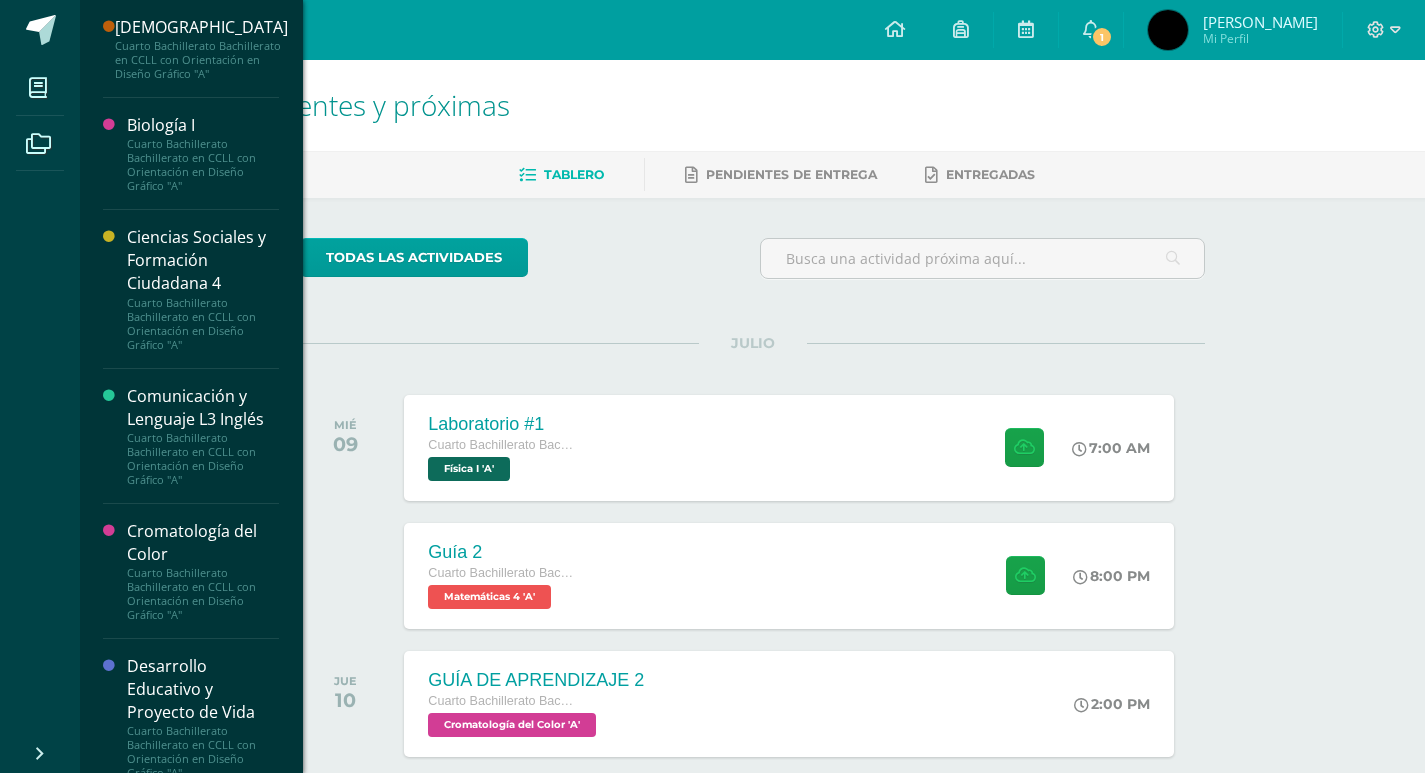 click on "Biología I" at bounding box center (203, 125) 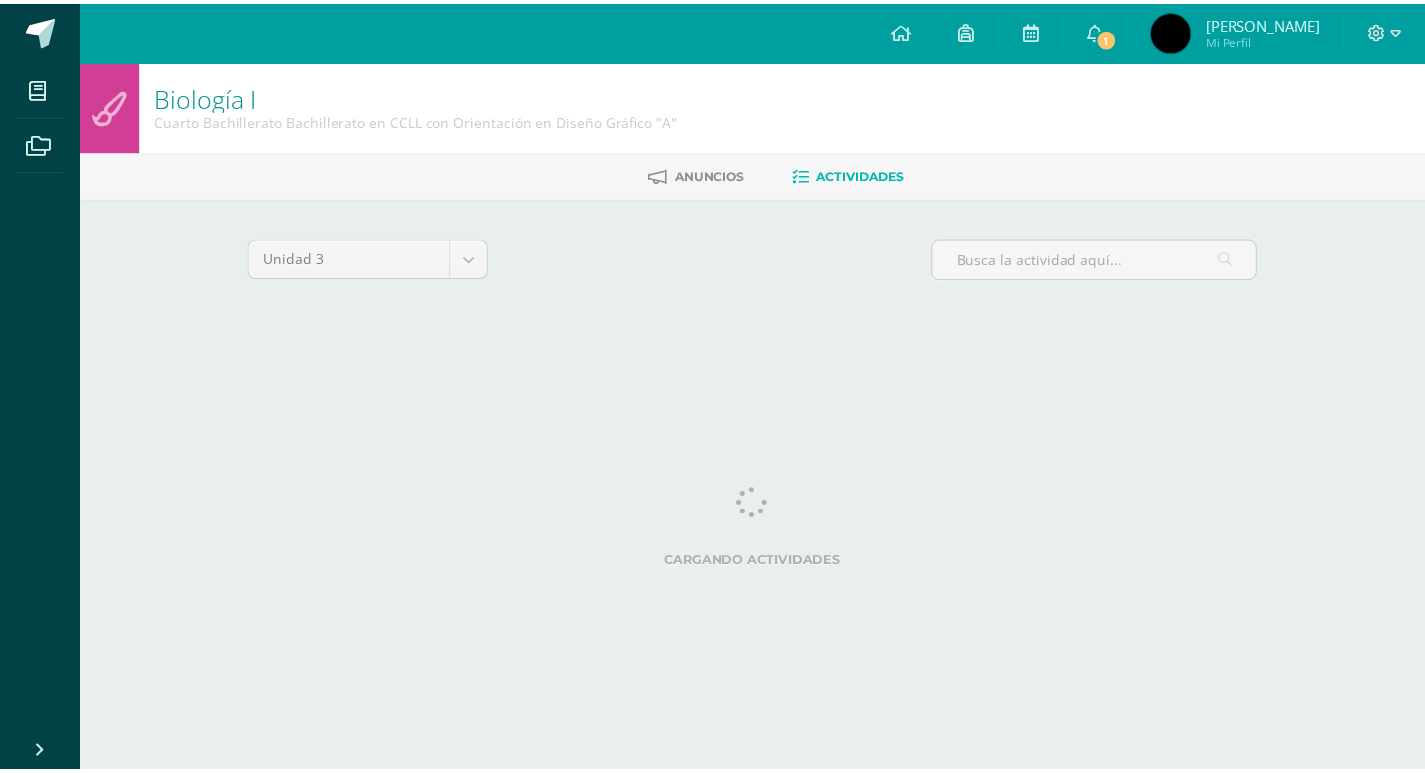 scroll, scrollTop: 0, scrollLeft: 0, axis: both 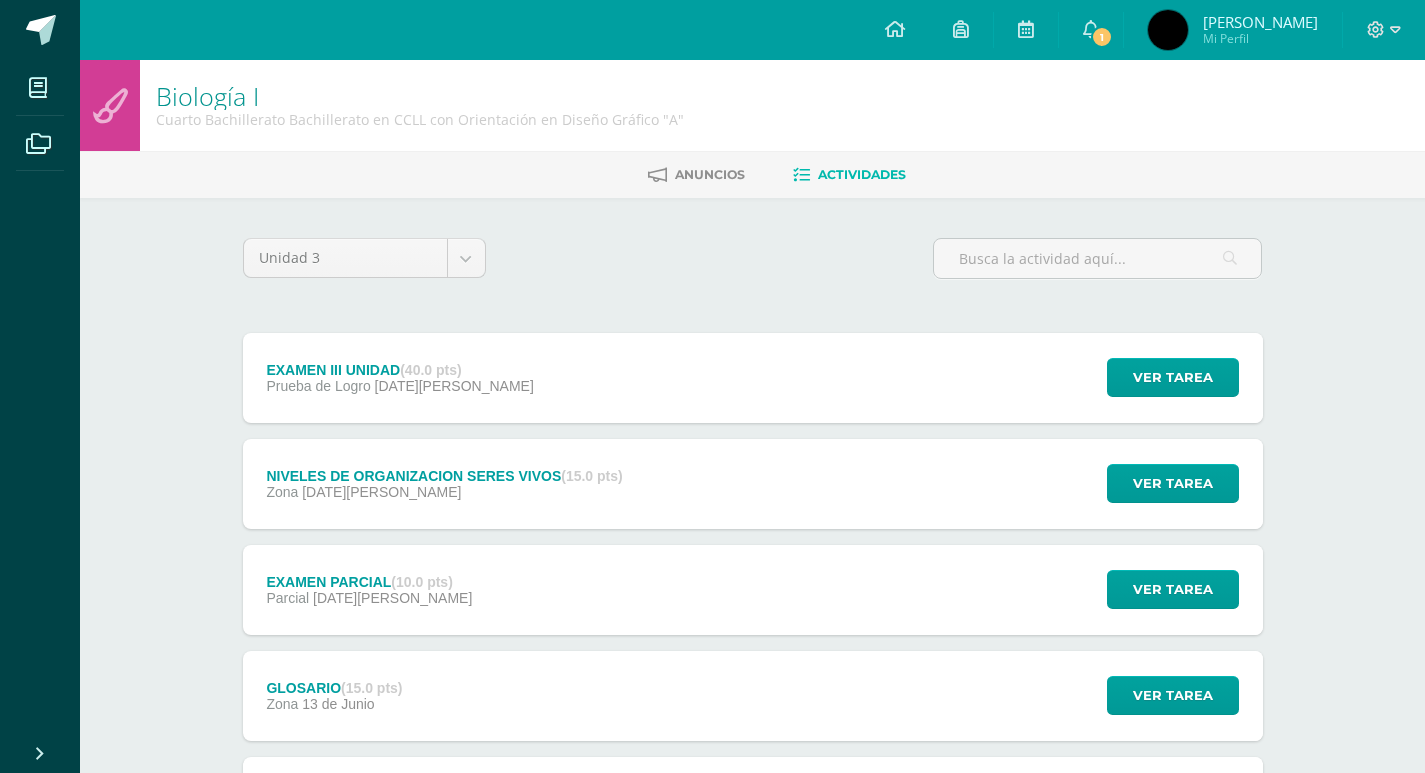 click on "Unidad 3                             Unidad 1 Unidad 2 Unidad 3 Unidad 4" at bounding box center [753, 266] 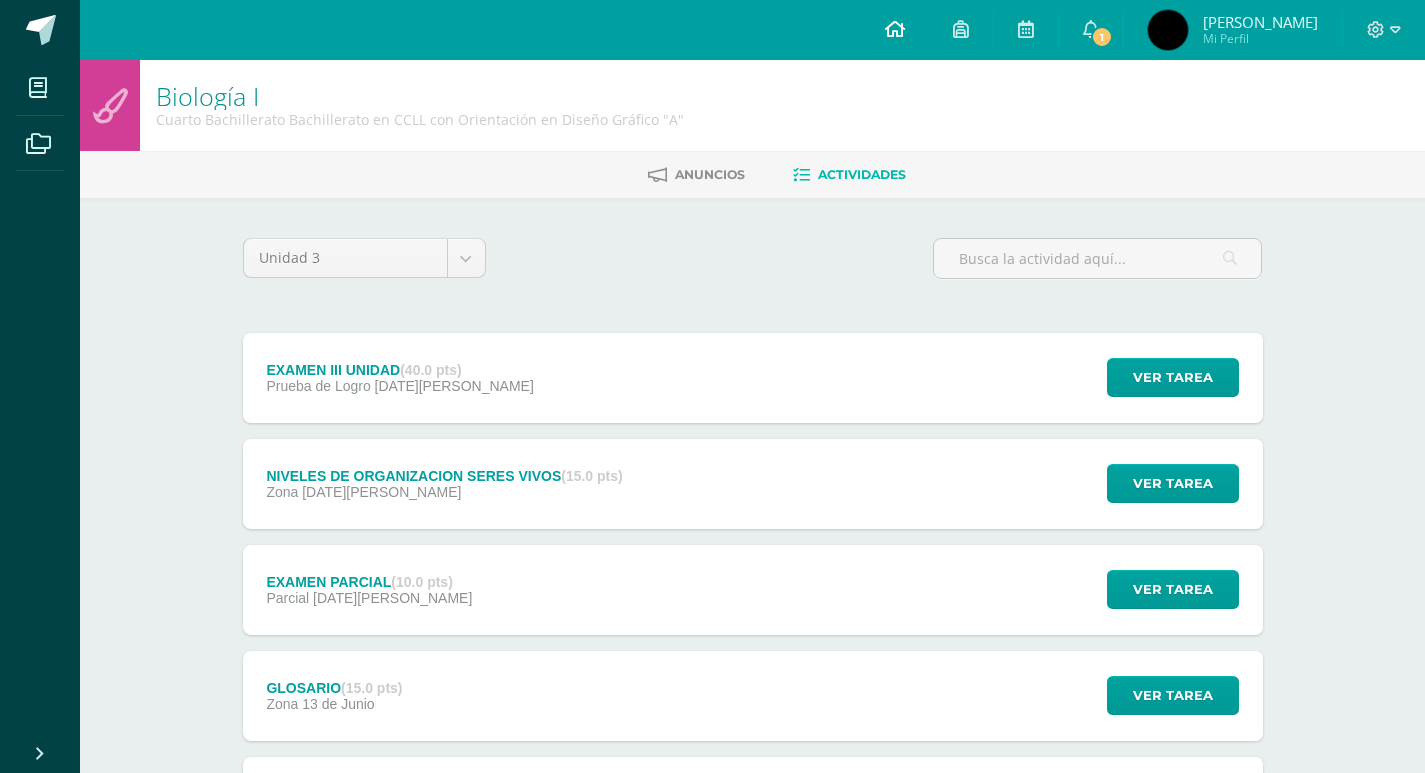 click at bounding box center [895, 29] 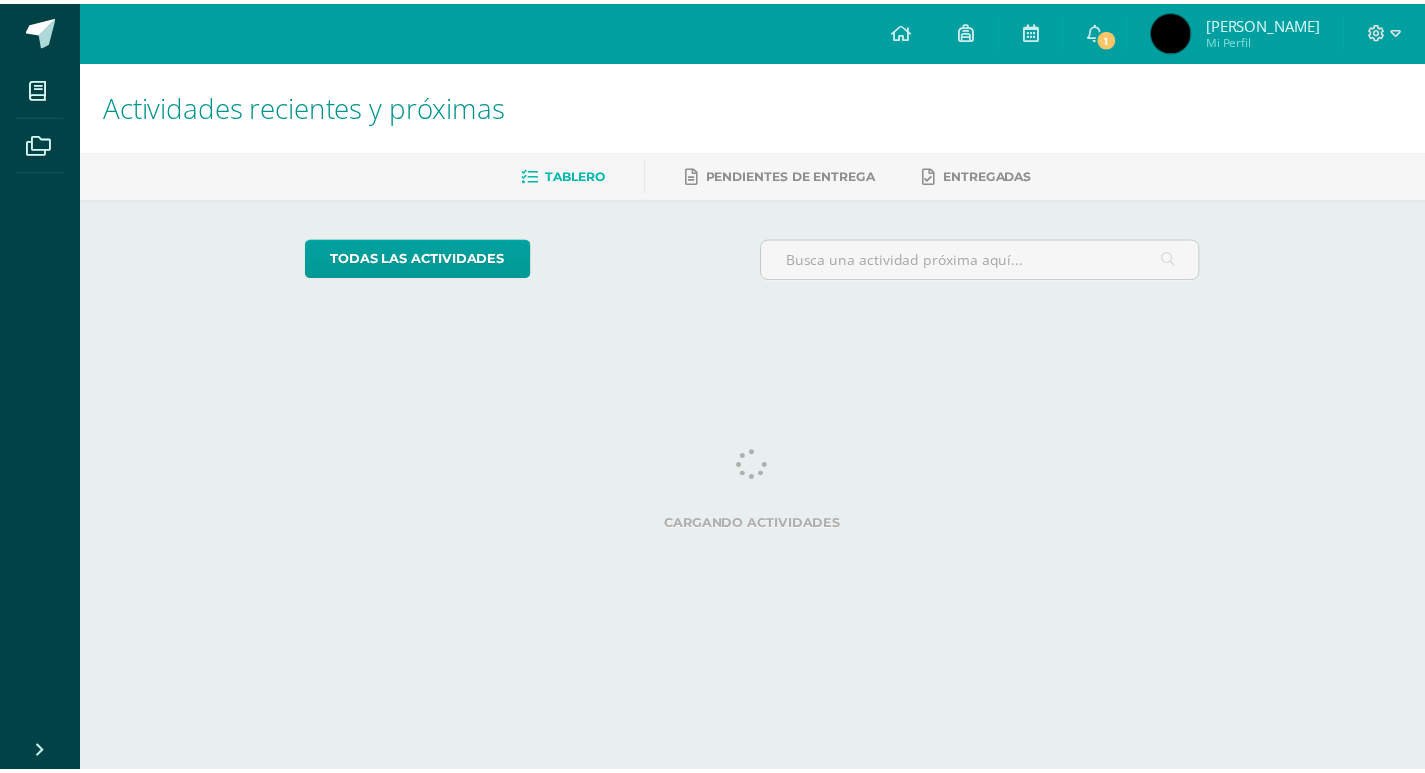 scroll, scrollTop: 0, scrollLeft: 0, axis: both 